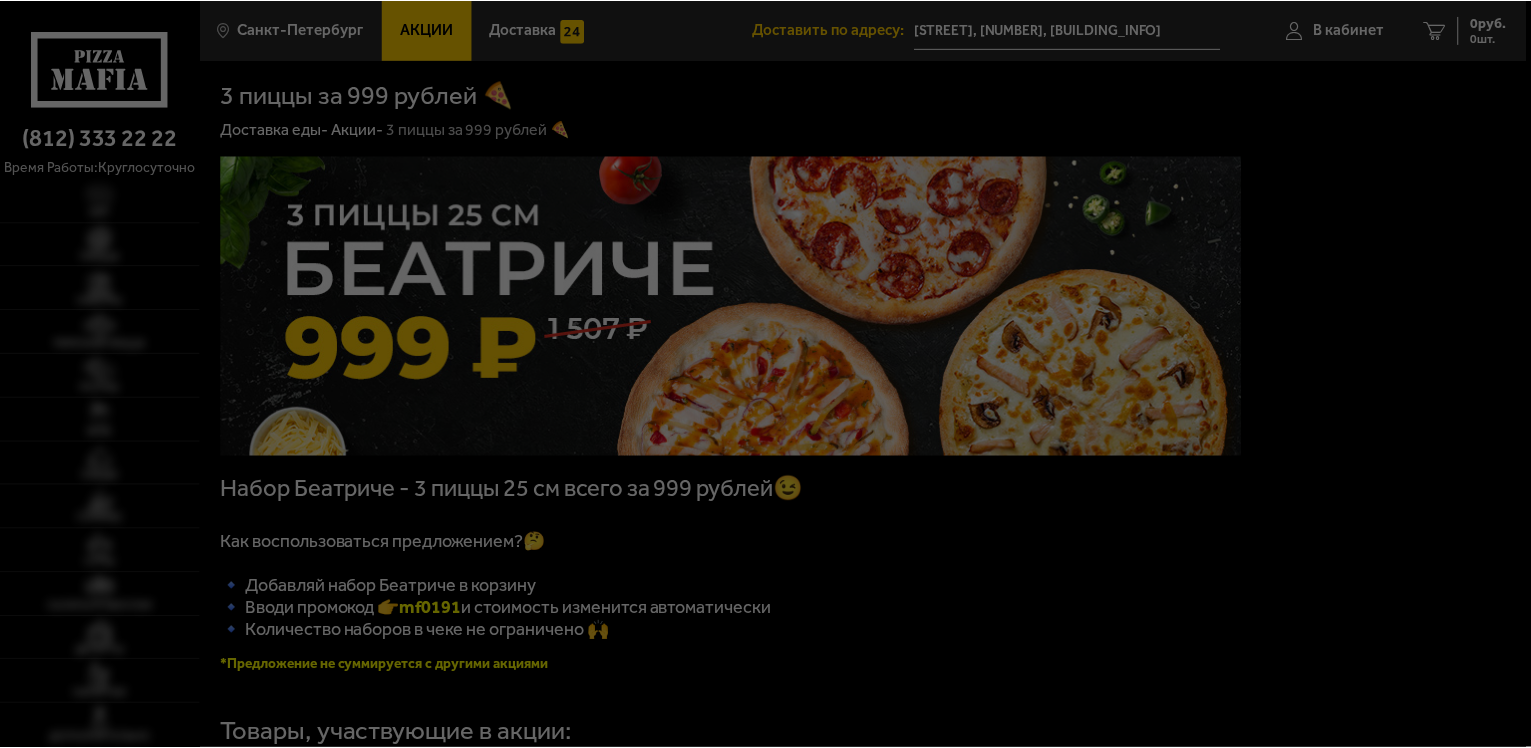 scroll, scrollTop: 0, scrollLeft: 0, axis: both 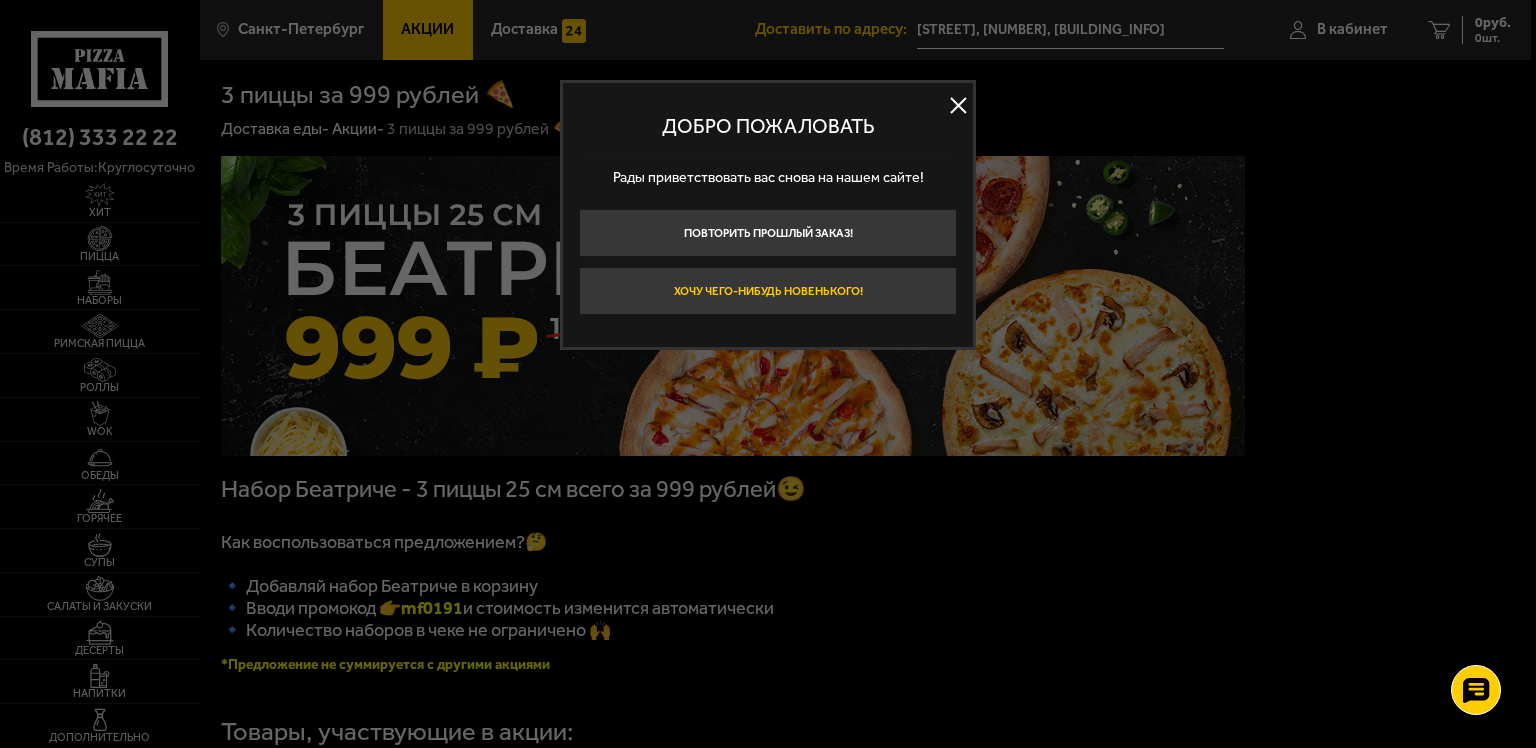 click on "Хочу чего-нибудь новенького!" at bounding box center [768, 291] 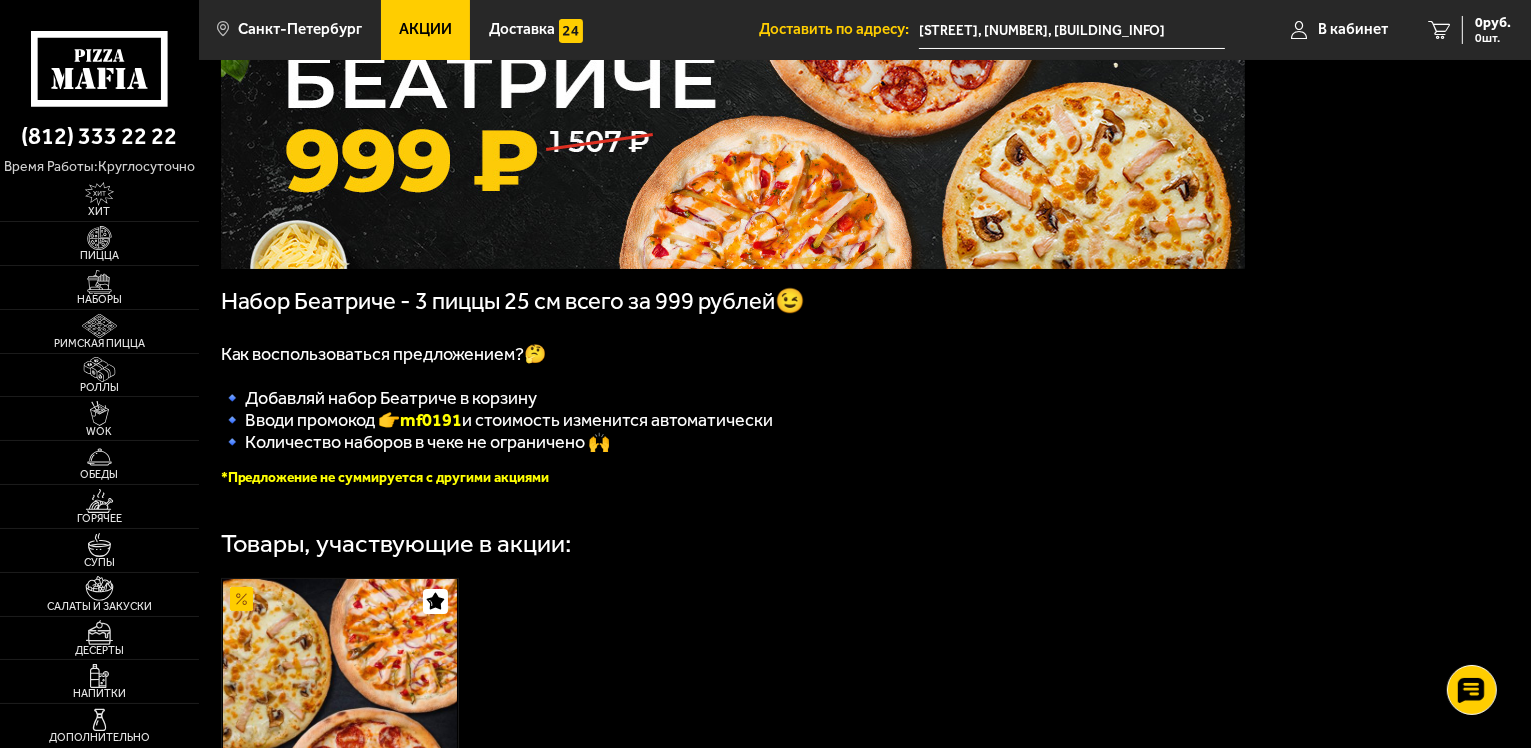 scroll, scrollTop: 200, scrollLeft: 0, axis: vertical 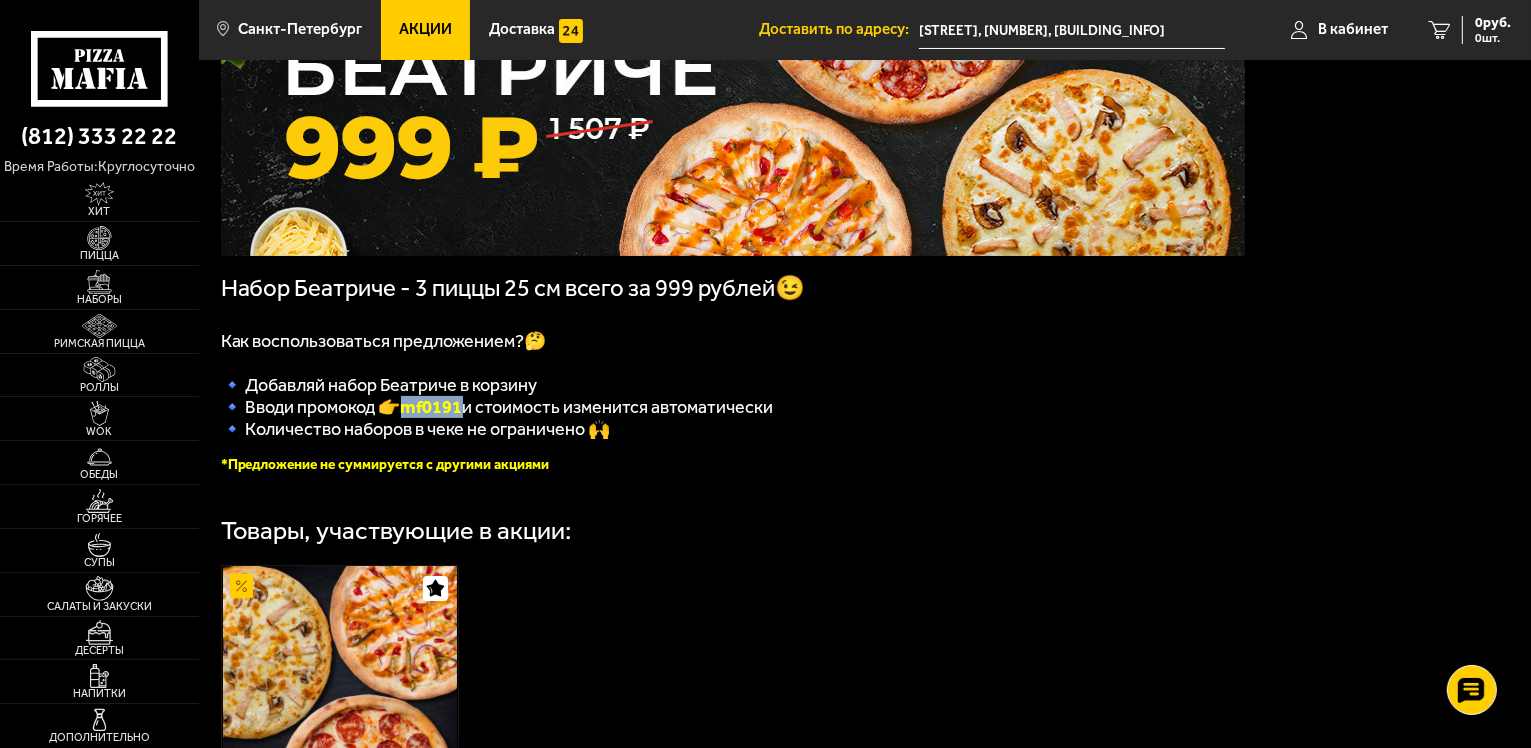 drag, startPoint x: 470, startPoint y: 418, endPoint x: 413, endPoint y: 422, distance: 57.14018 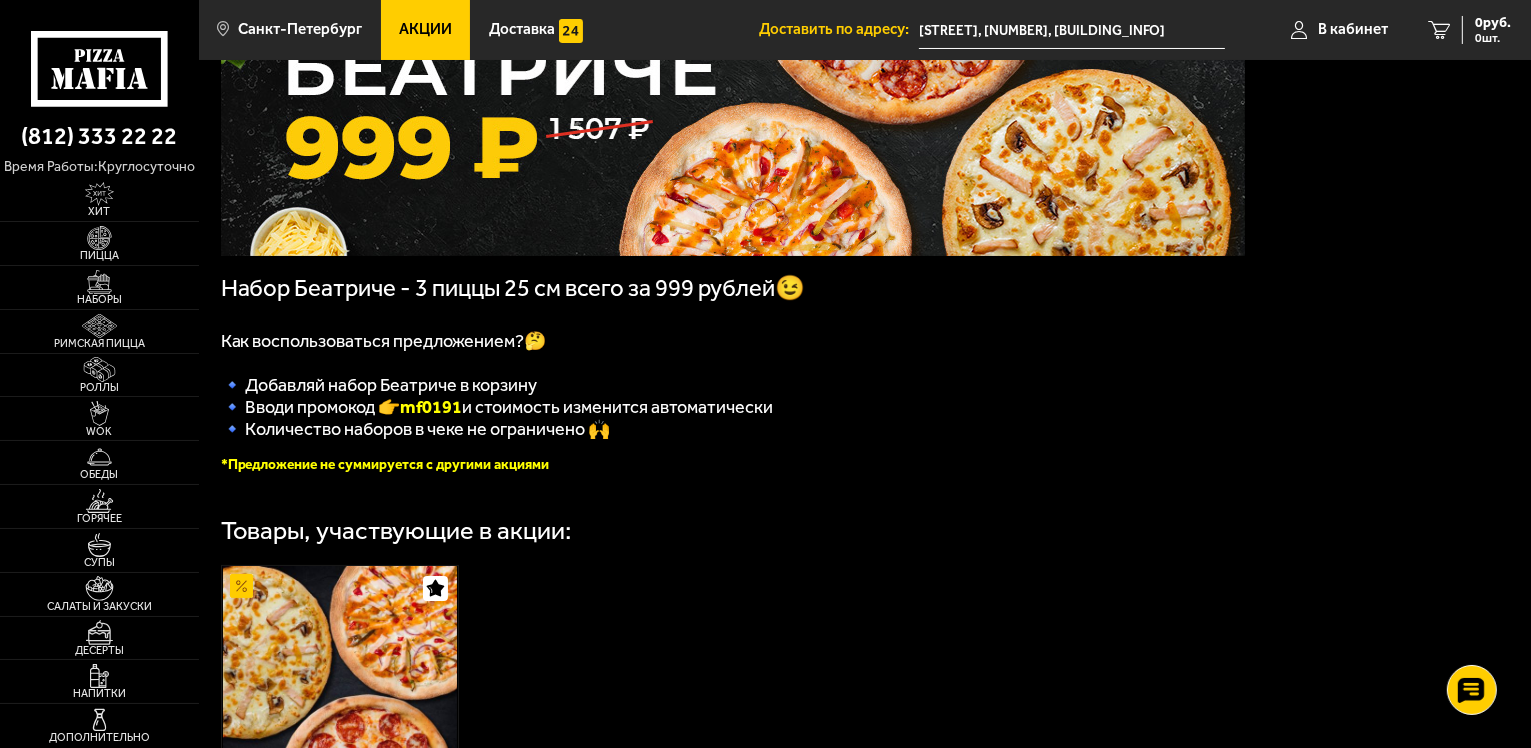 click on "*Предложение не суммируется с другими акциями" at bounding box center [385, 464] 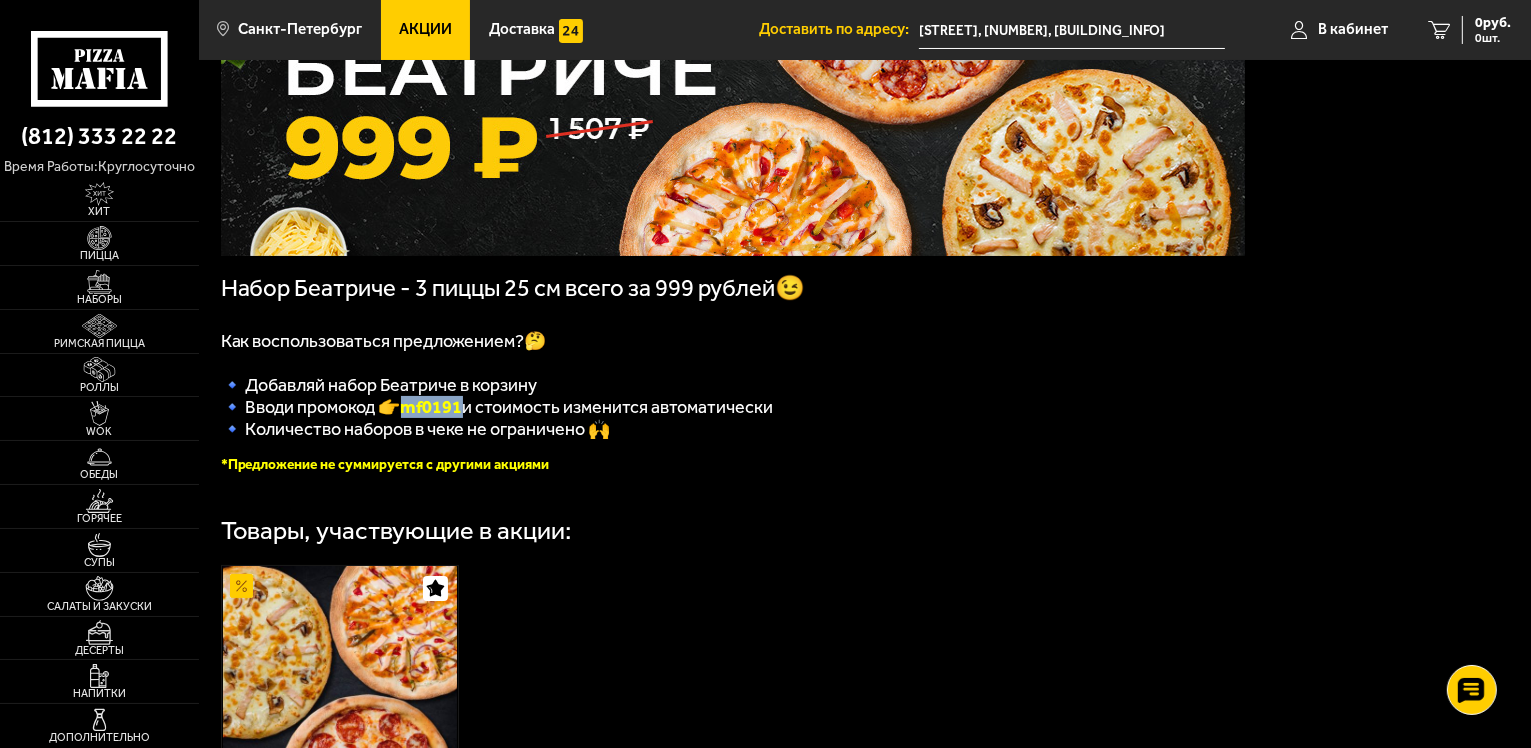 drag, startPoint x: 469, startPoint y: 417, endPoint x: 408, endPoint y: 412, distance: 61.204575 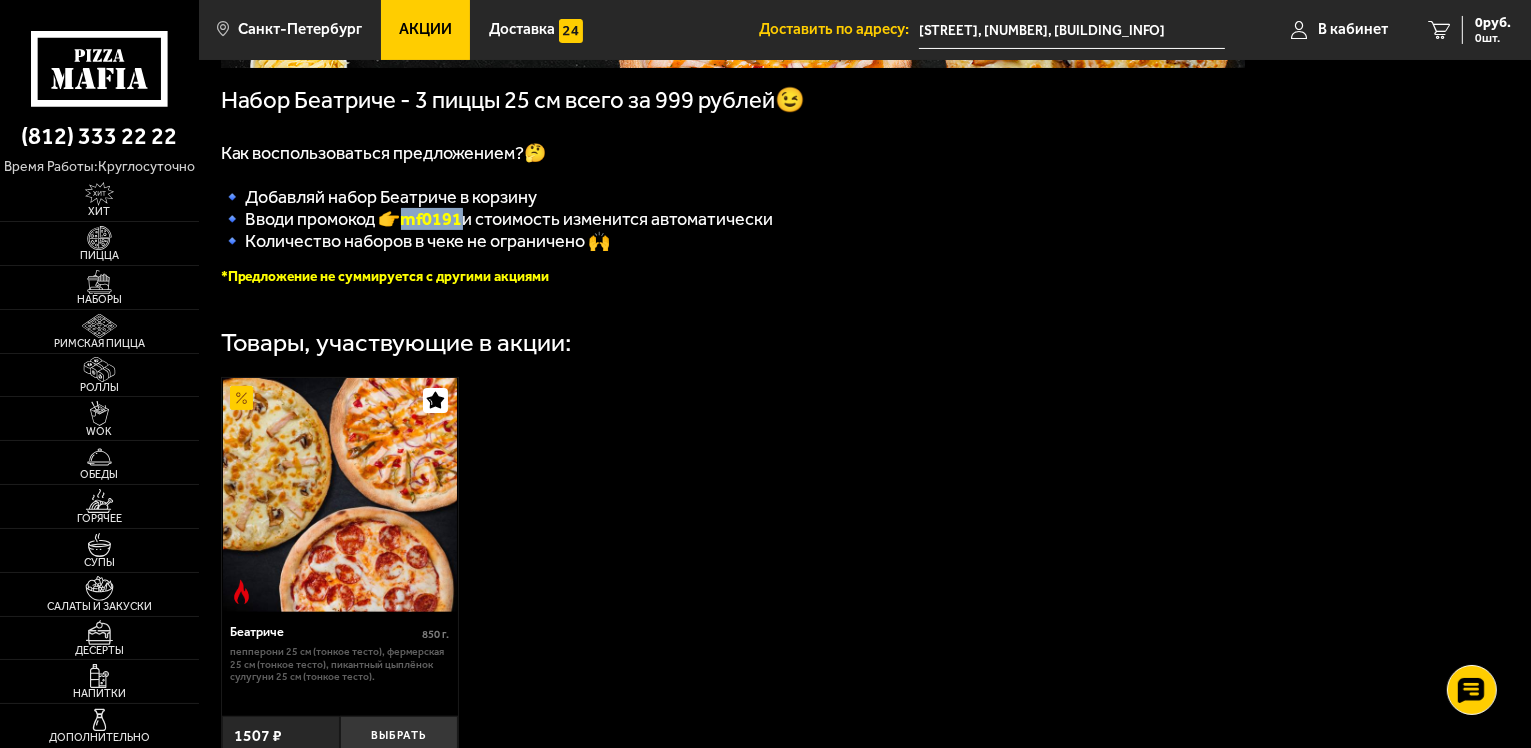 scroll, scrollTop: 507, scrollLeft: 0, axis: vertical 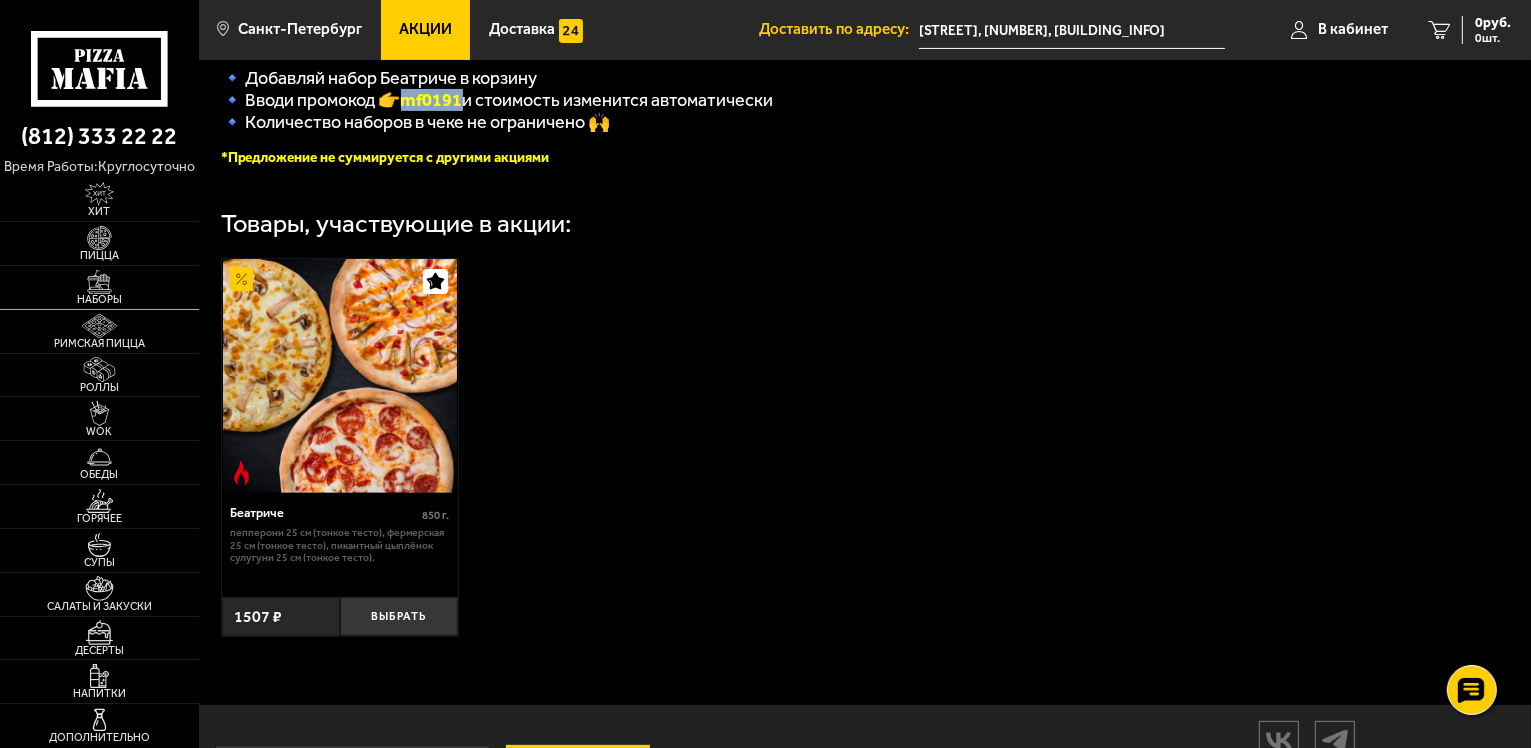 click on "Наборы" at bounding box center [99, 299] 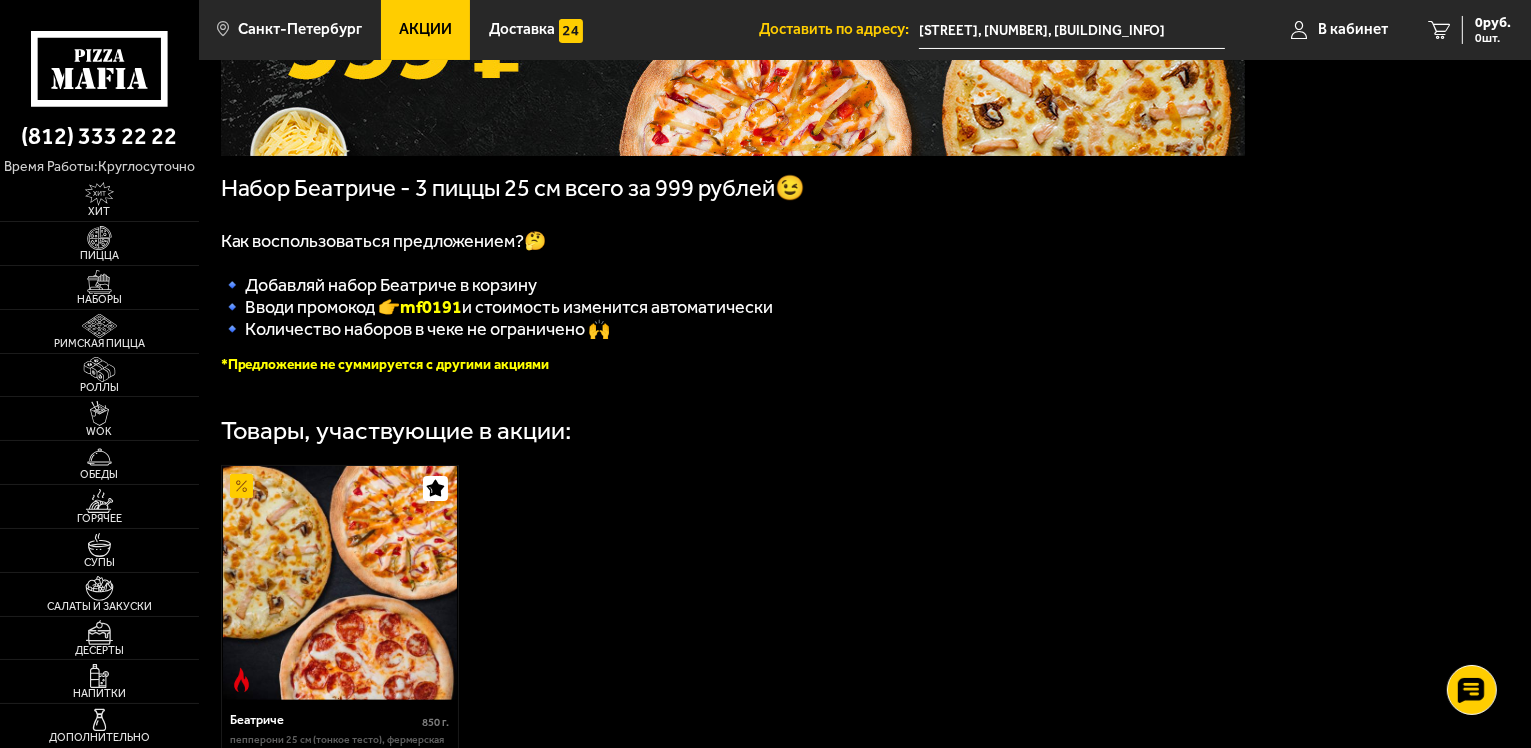 scroll, scrollTop: 500, scrollLeft: 0, axis: vertical 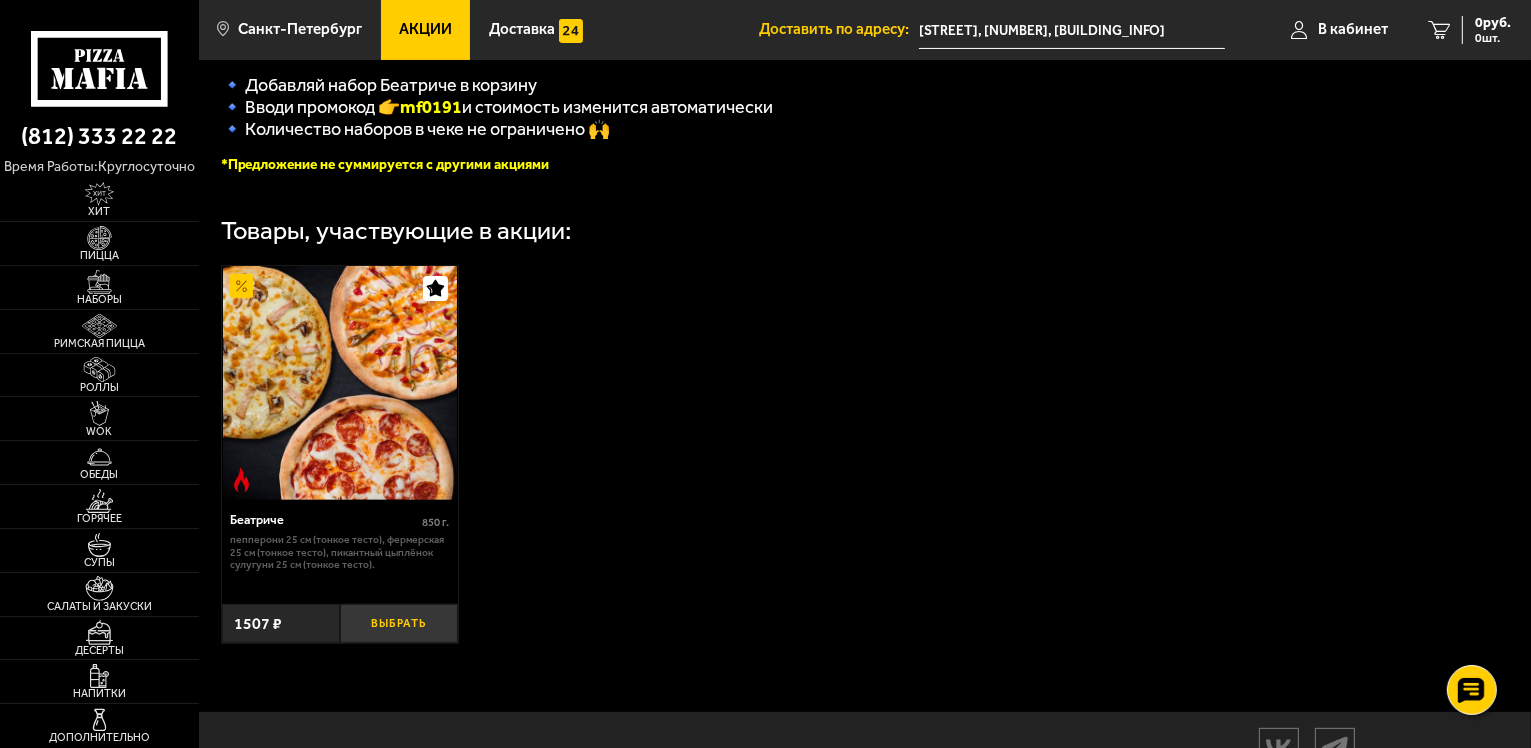 click on "Выбрать" at bounding box center (399, 623) 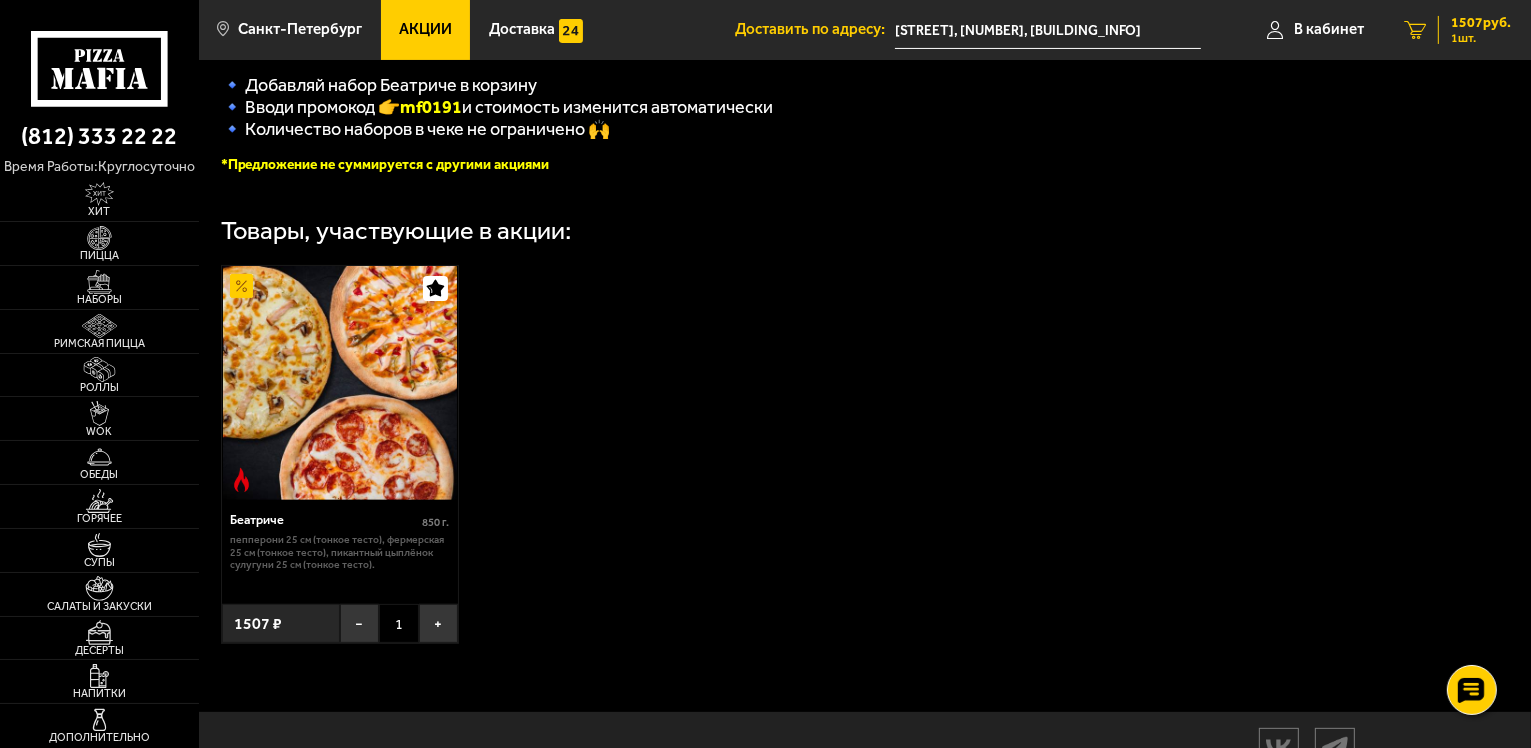 click on "1507  руб." at bounding box center (1481, 23) 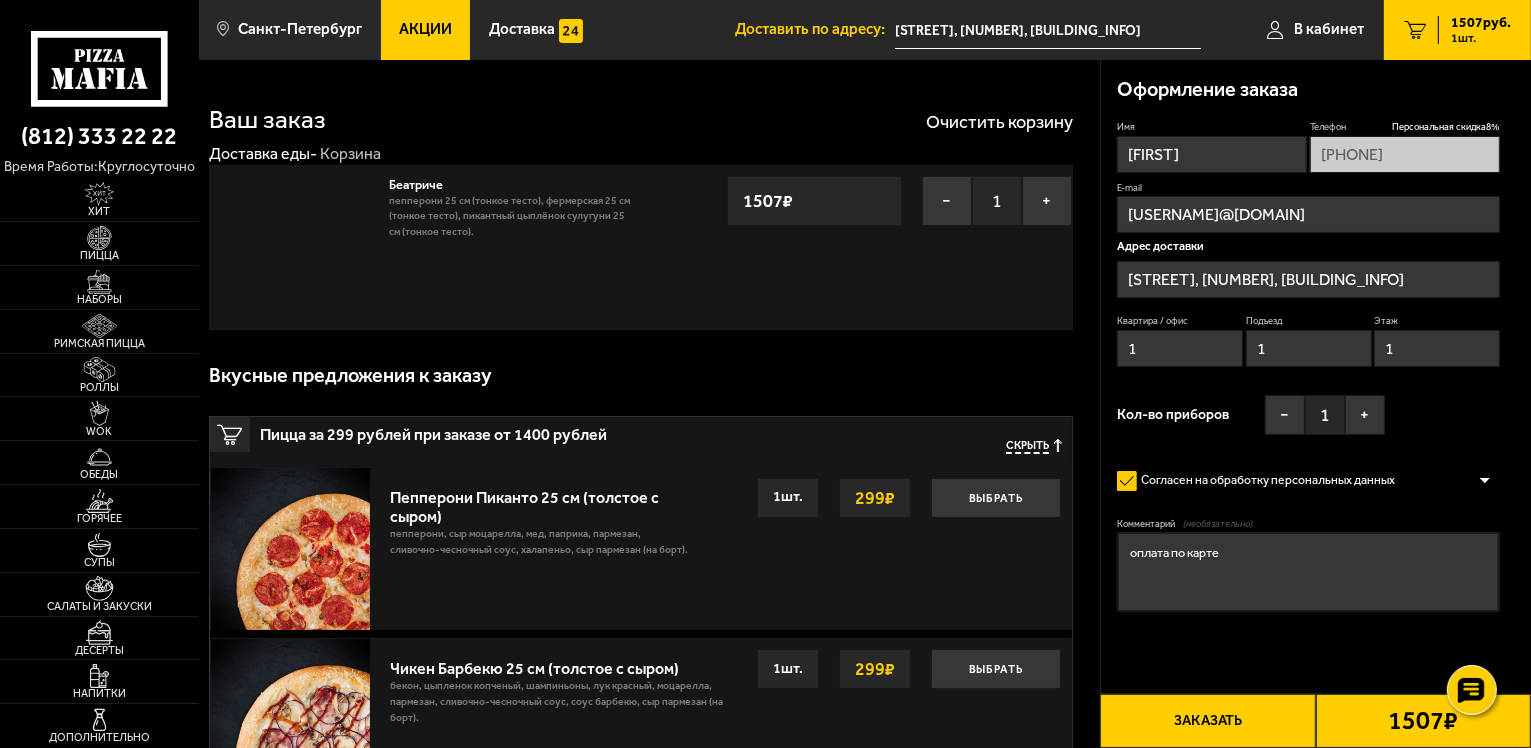 type on "Гаванская улица, 33" 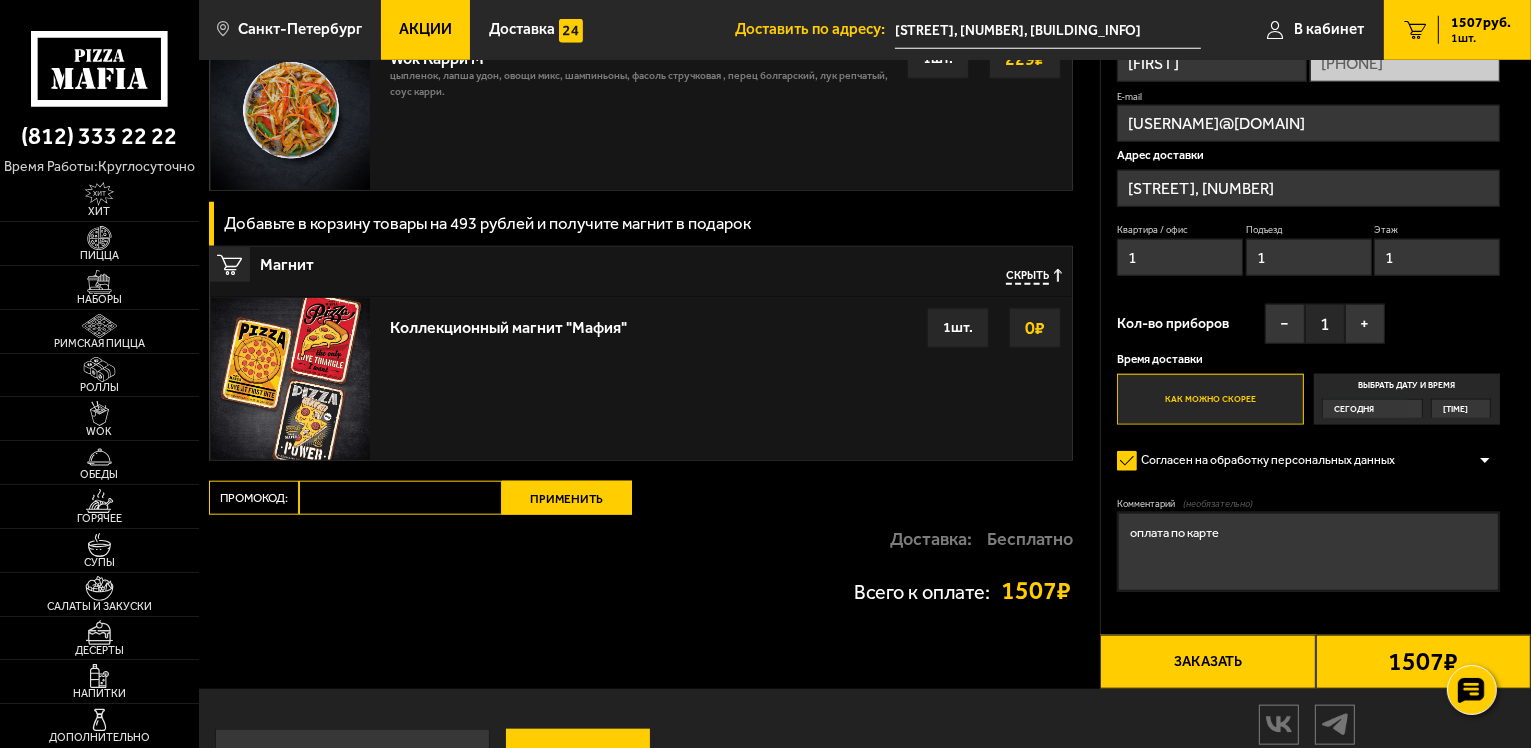 scroll, scrollTop: 2038, scrollLeft: 0, axis: vertical 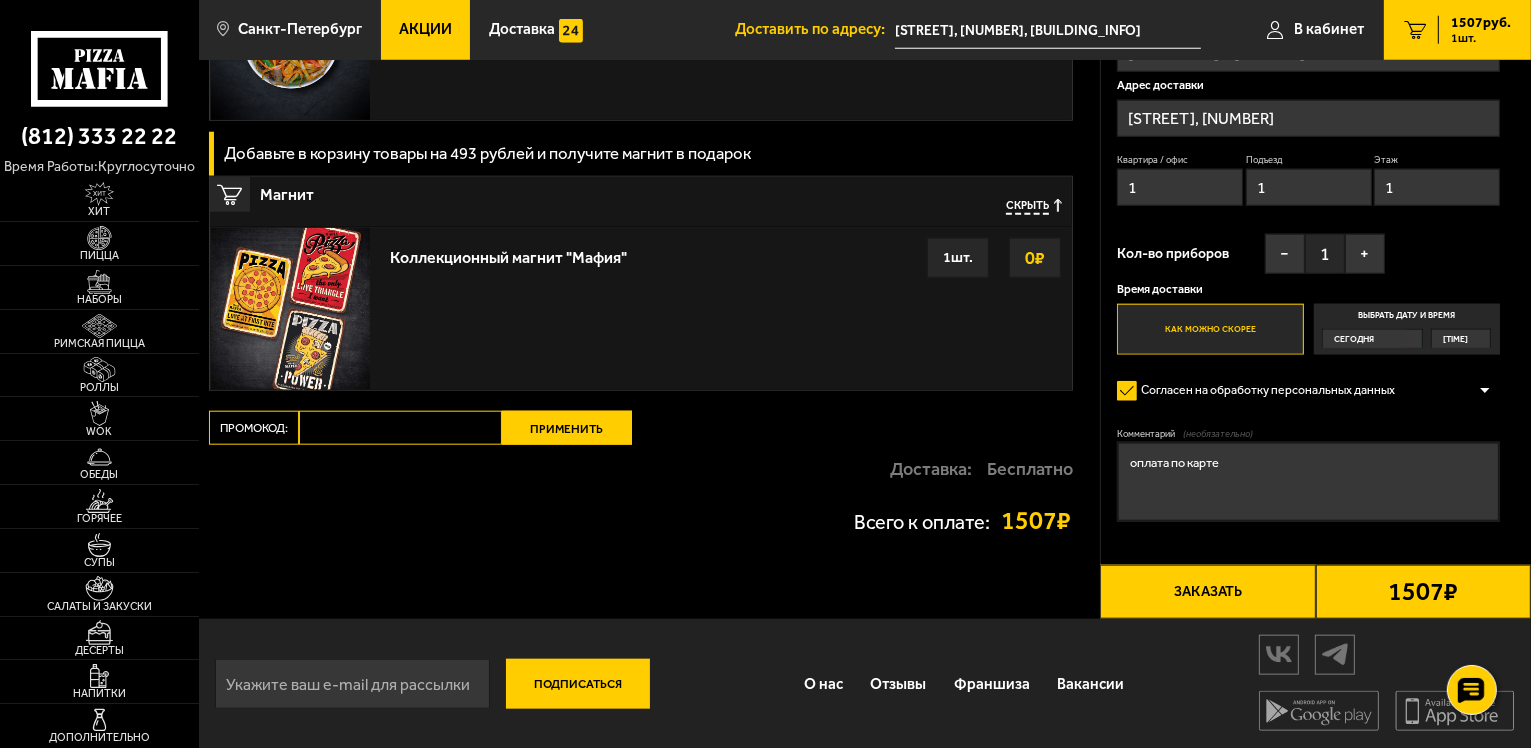 click on "Промокод:" at bounding box center [400, 428] 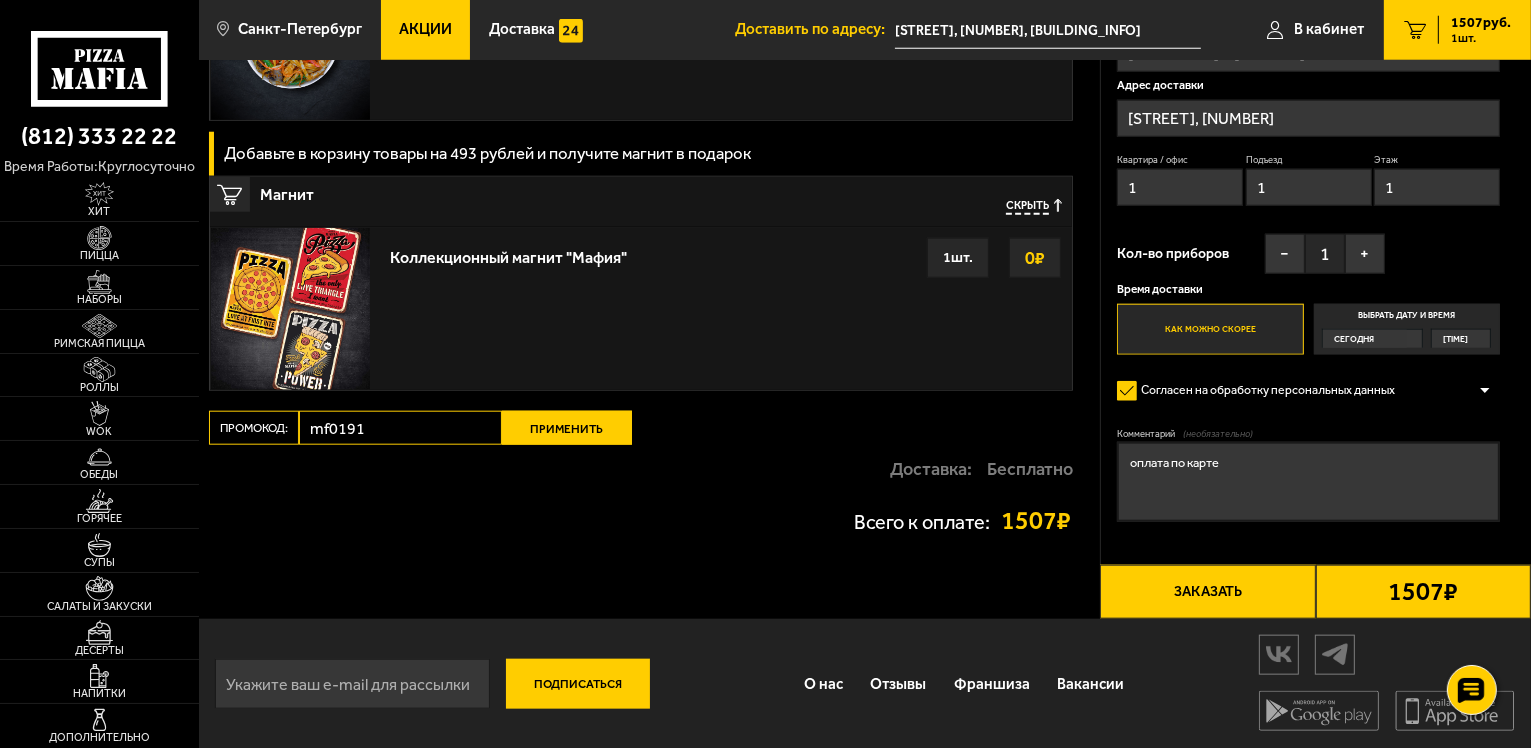 type on "mf0191" 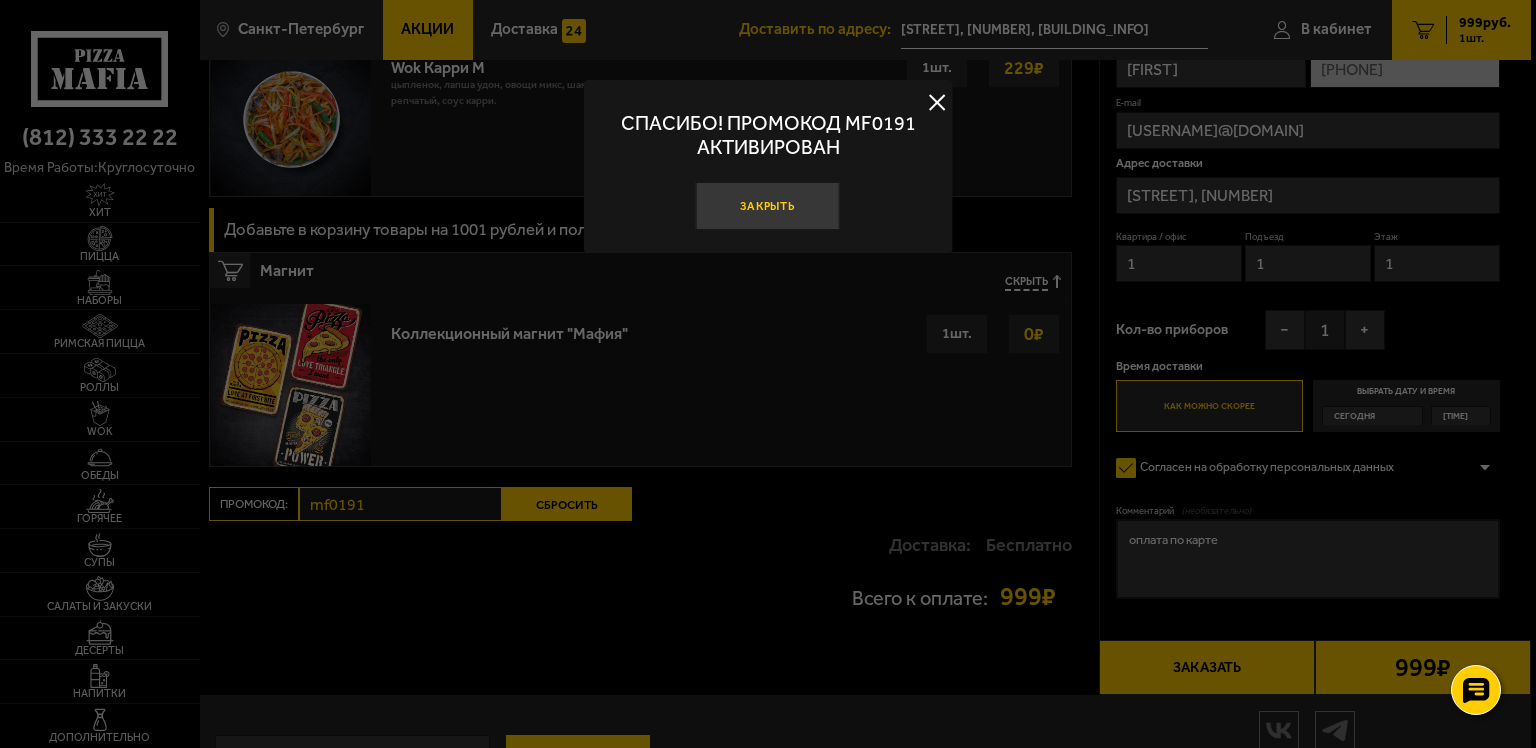 click on "Закрыть" at bounding box center [768, 206] 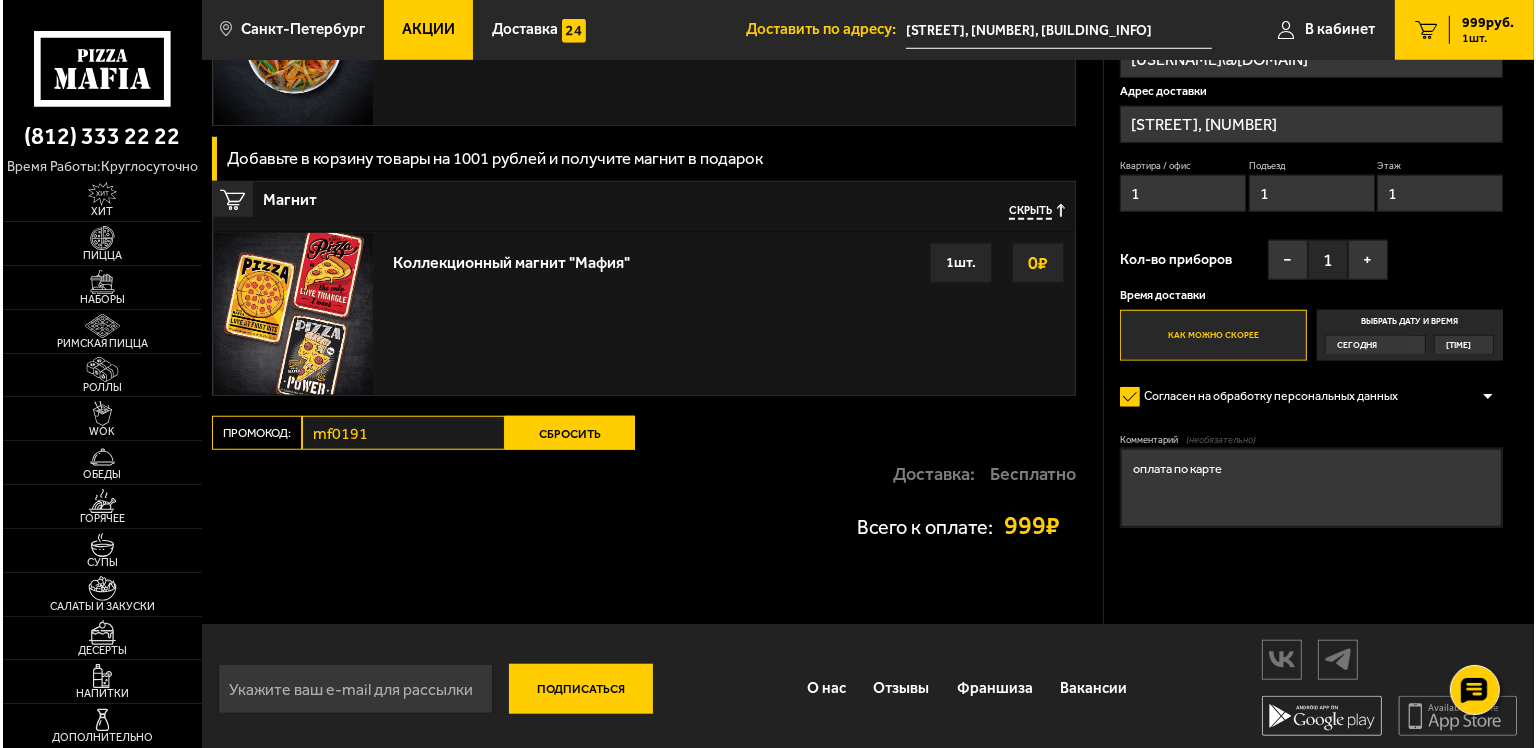 scroll, scrollTop: 1624, scrollLeft: 0, axis: vertical 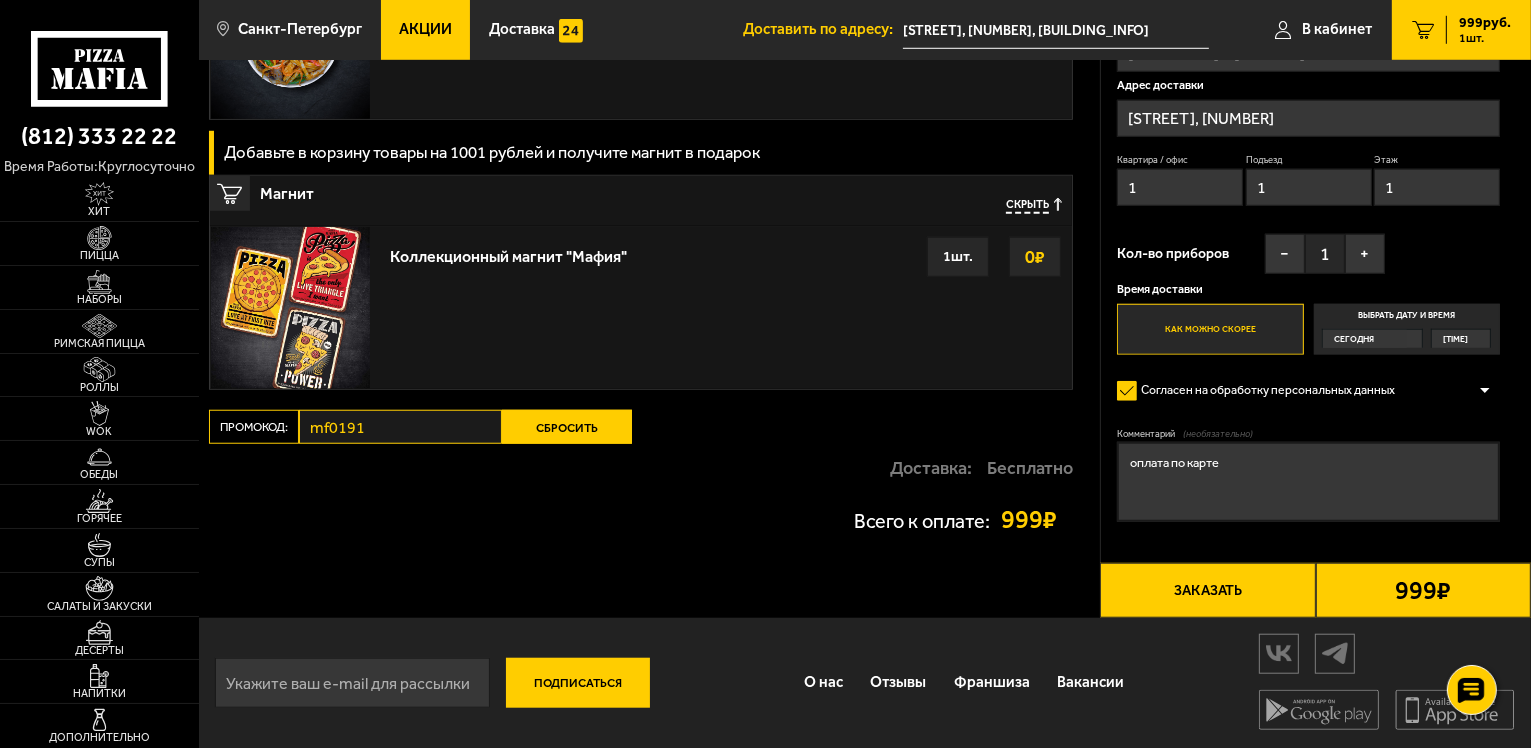 click on "Заказать" at bounding box center [1207, 590] 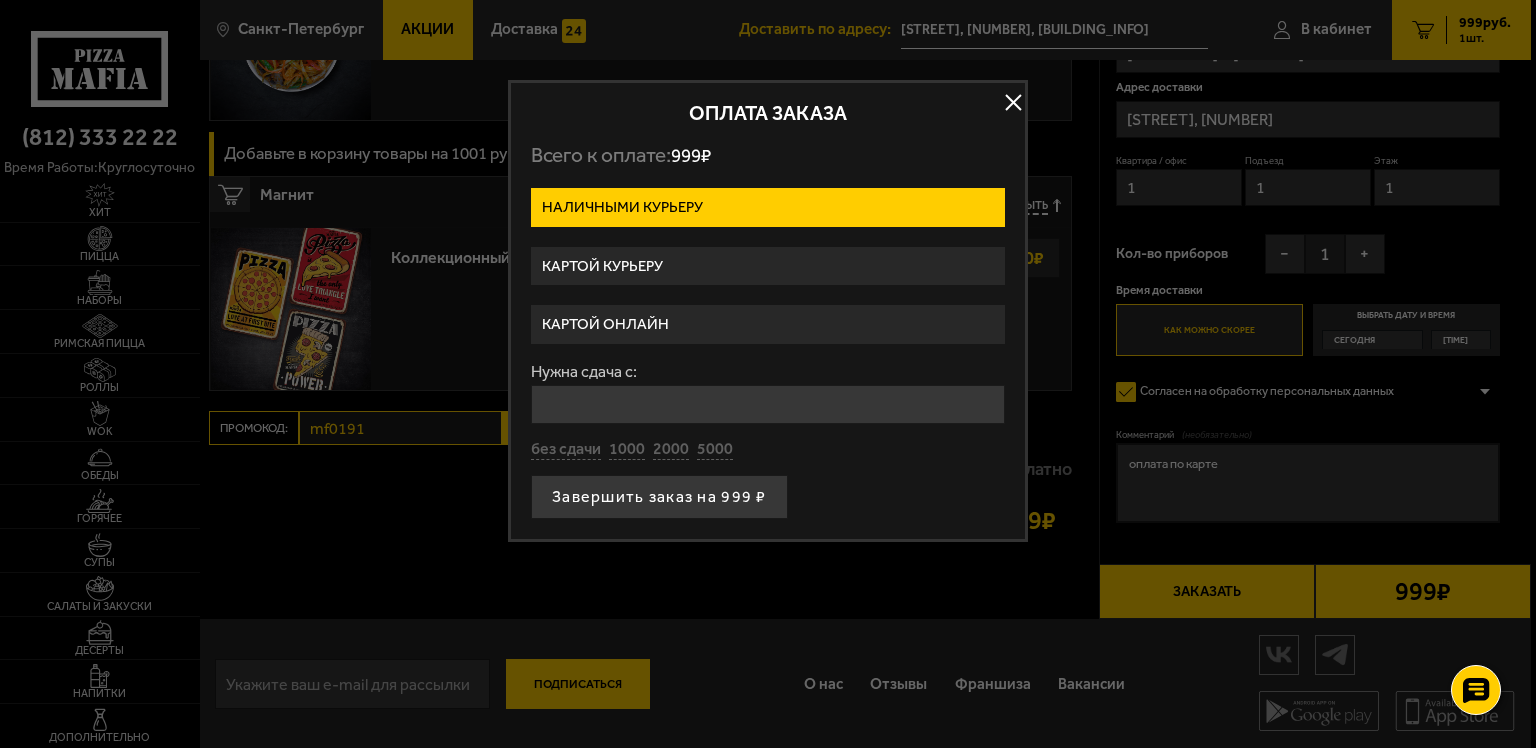 click on "Картой курьеру" at bounding box center (768, 266) 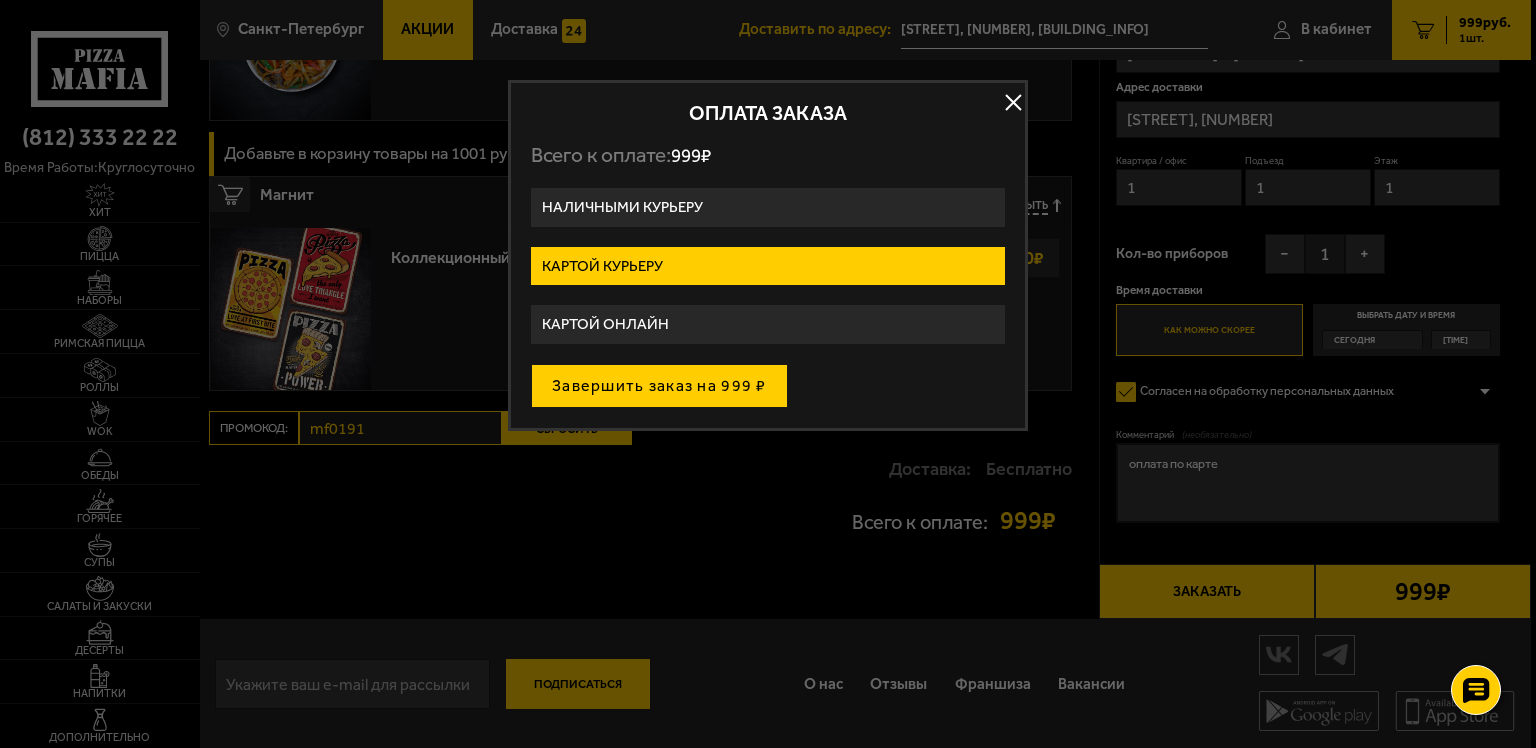 click on "Завершить заказ на 999 ₽" at bounding box center [659, 386] 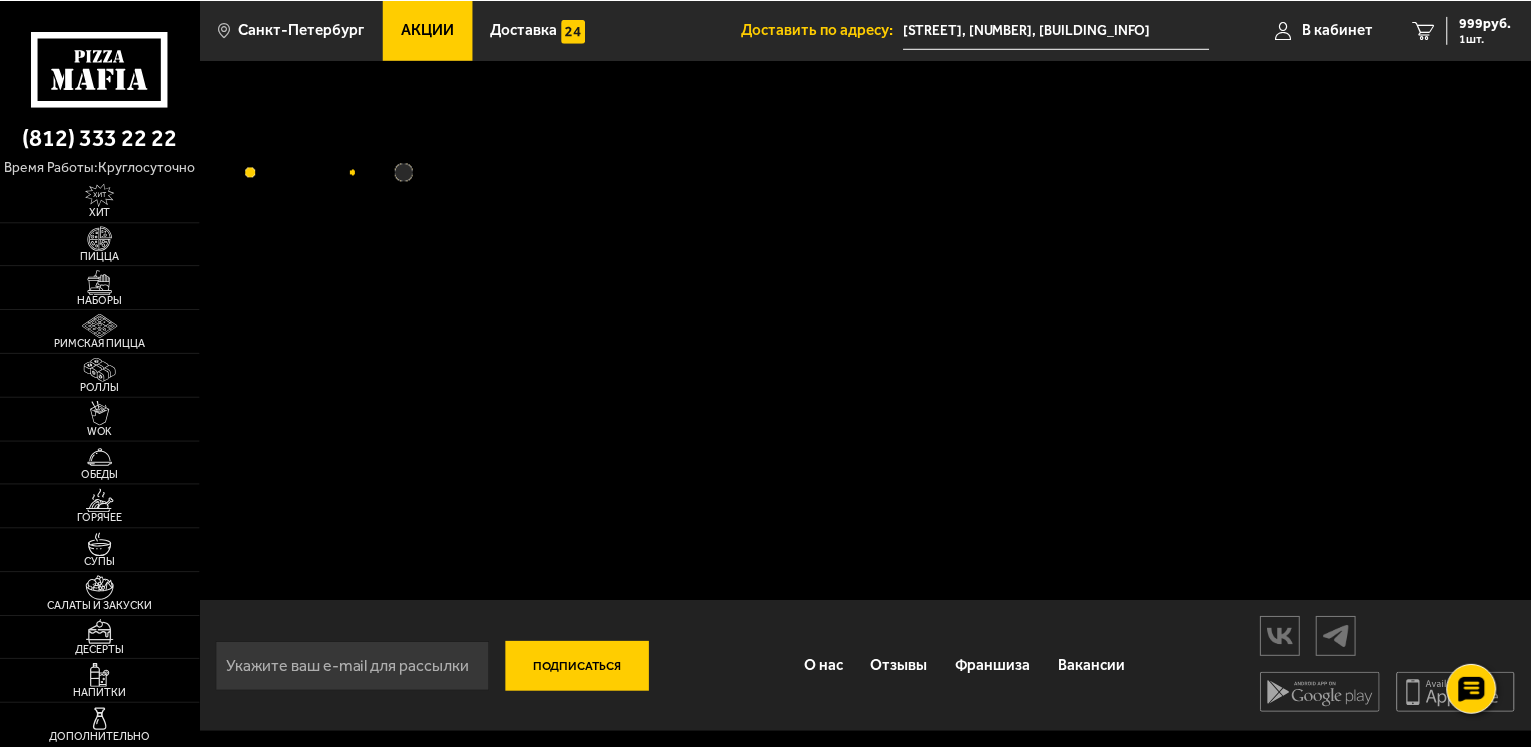 scroll, scrollTop: 0, scrollLeft: 0, axis: both 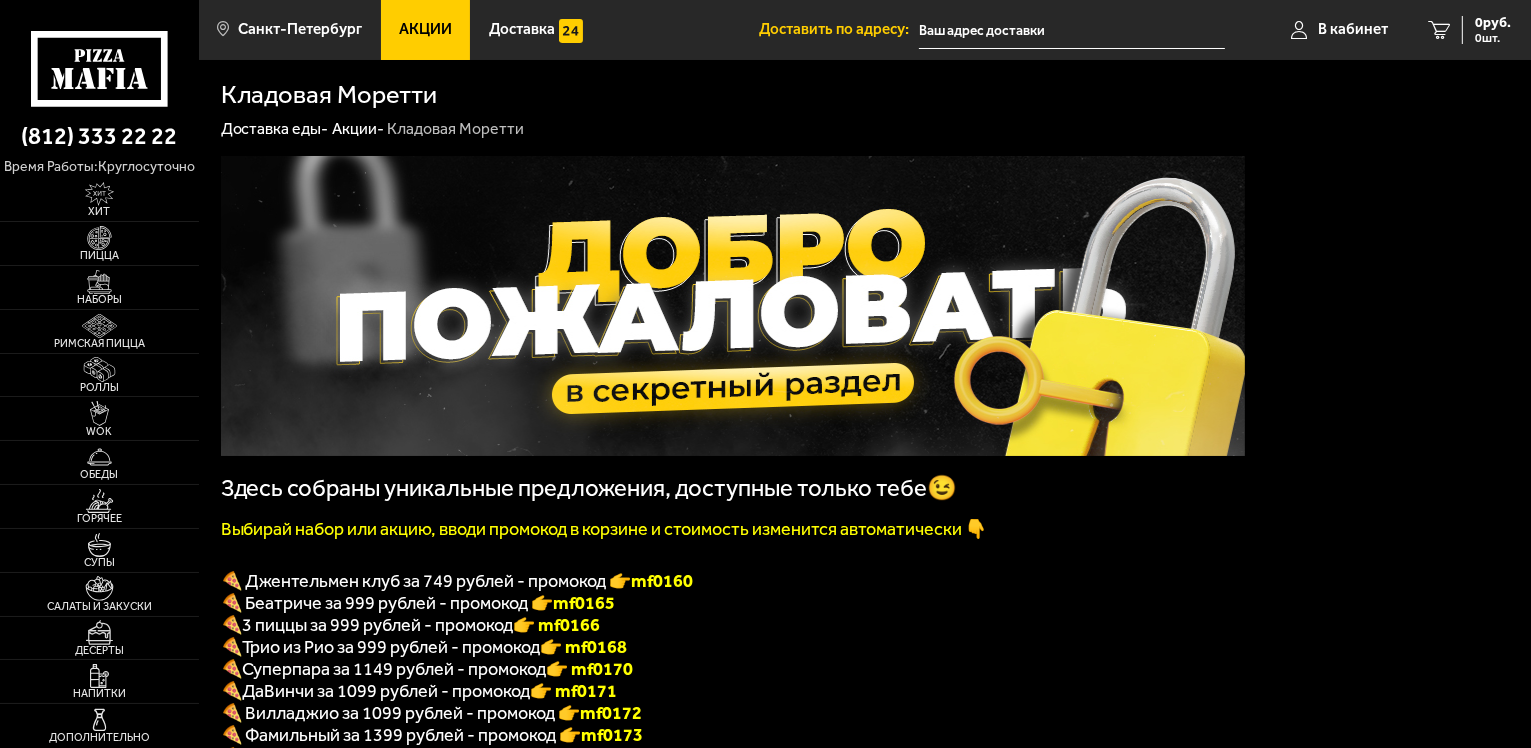 type on "[STREET], [NUMBER], [BUILDING]" 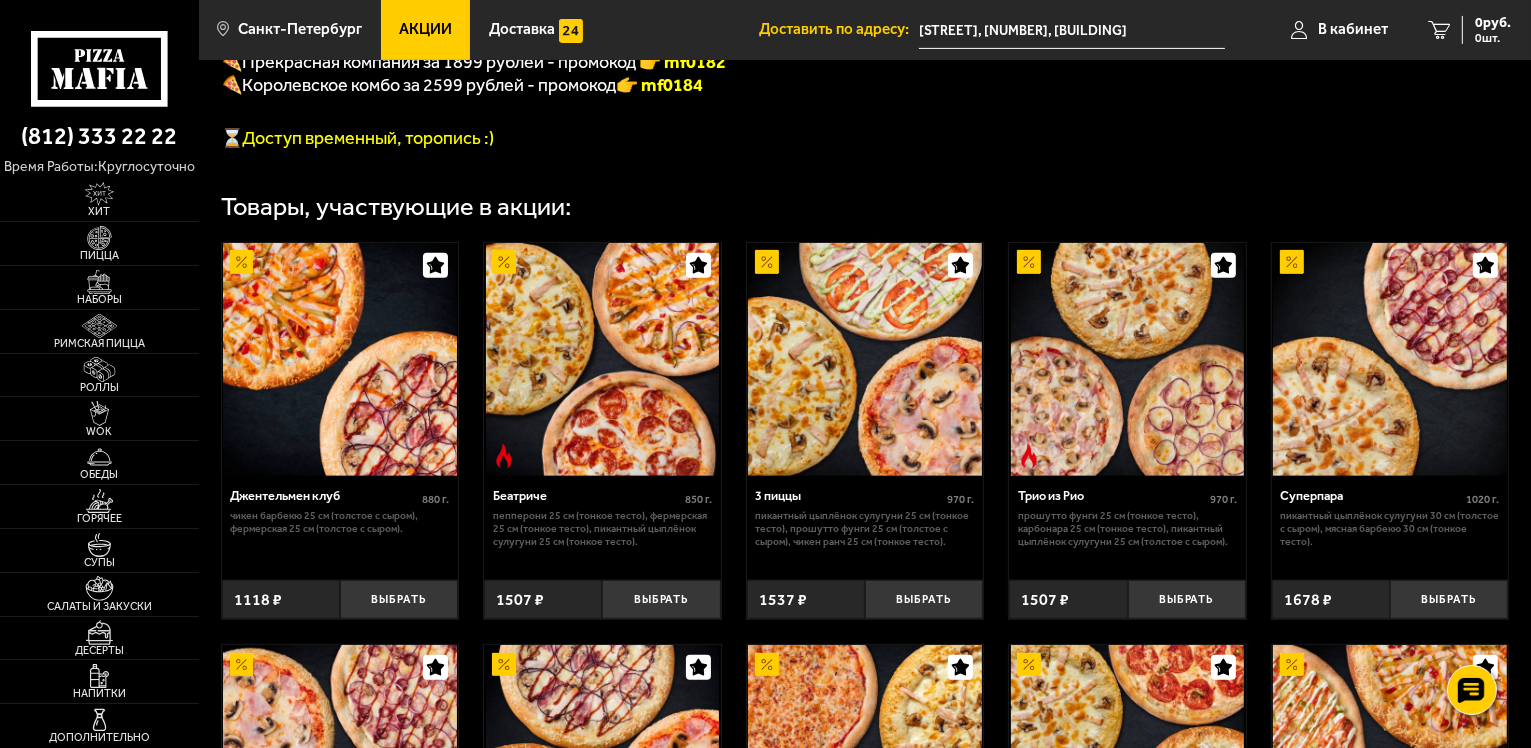 scroll, scrollTop: 800, scrollLeft: 0, axis: vertical 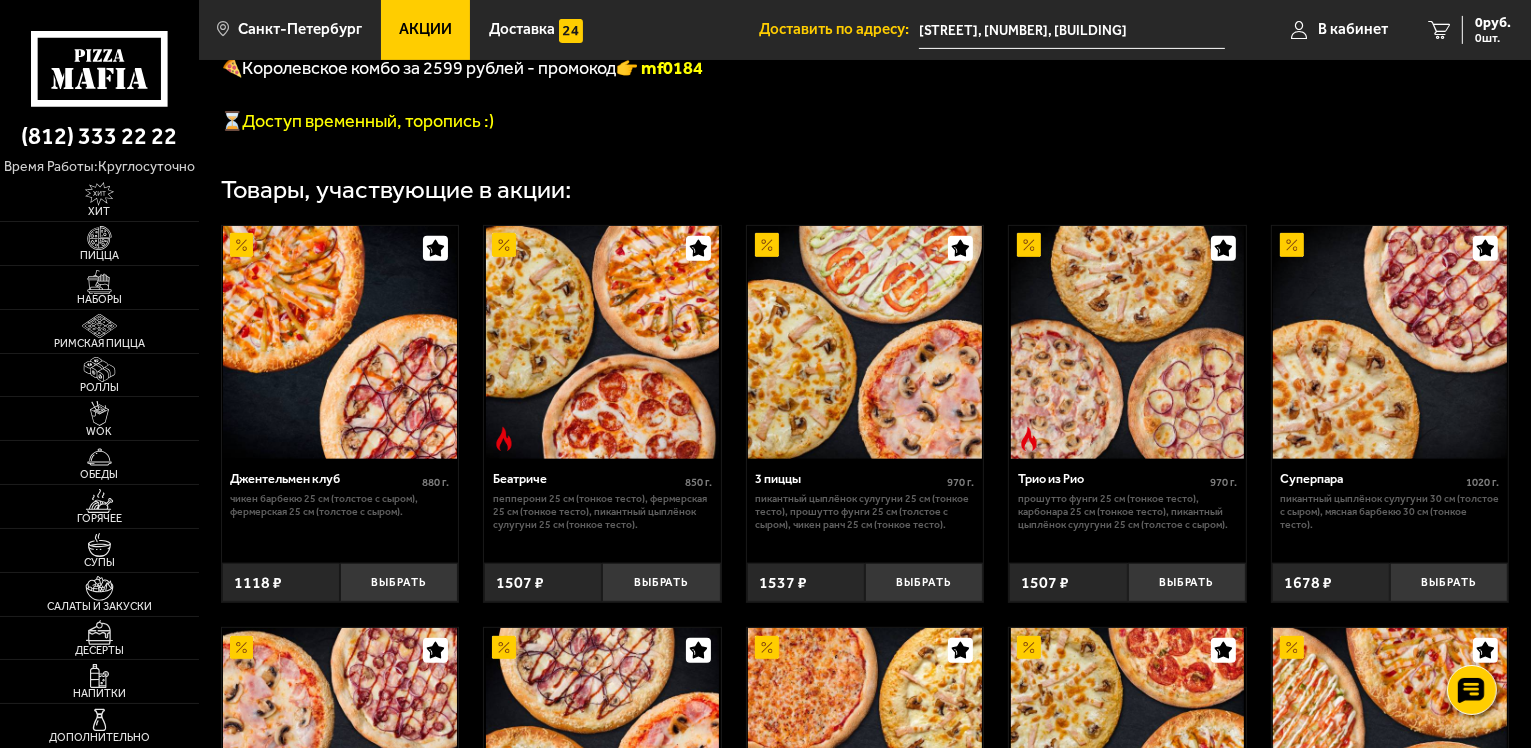 click at bounding box center (1127, 343) 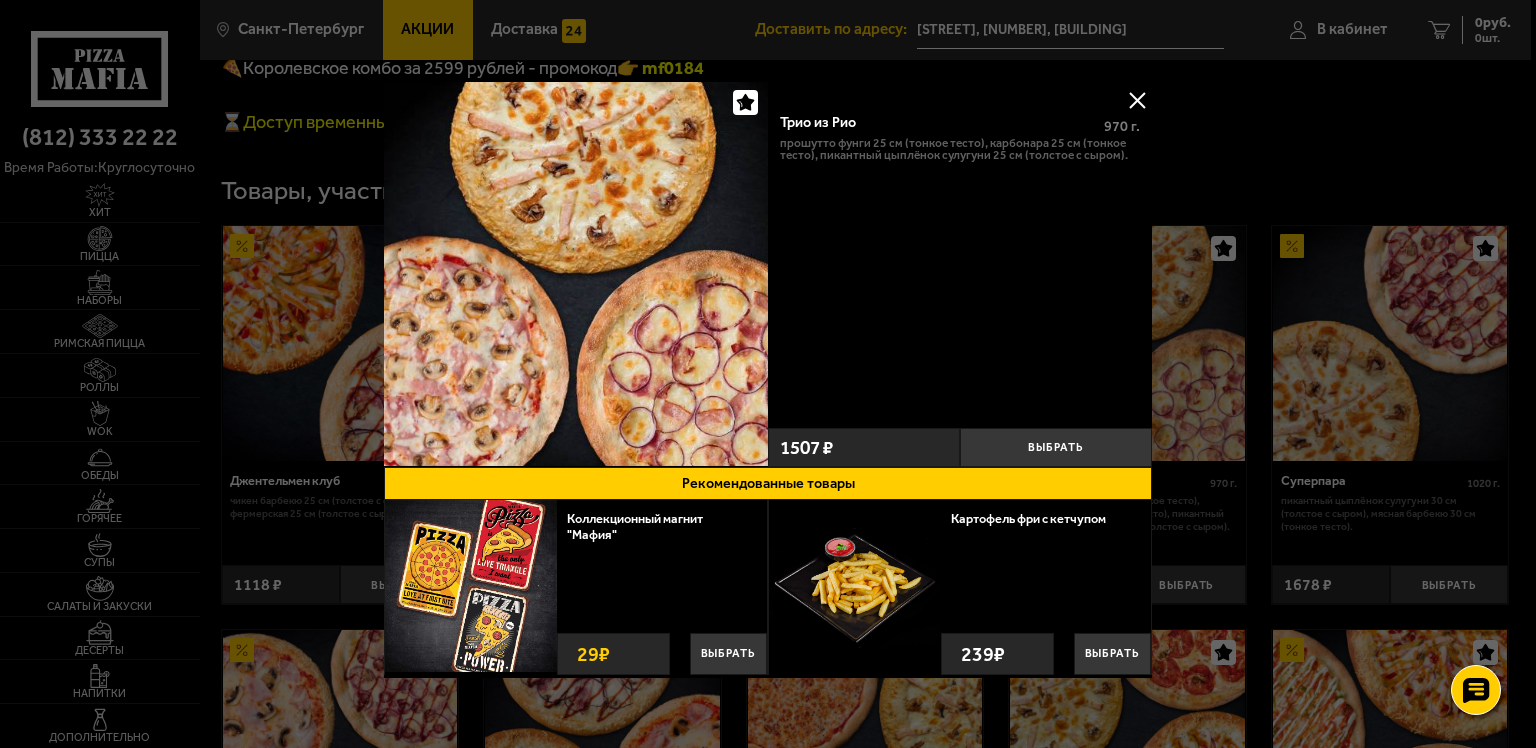 click at bounding box center [1137, 100] 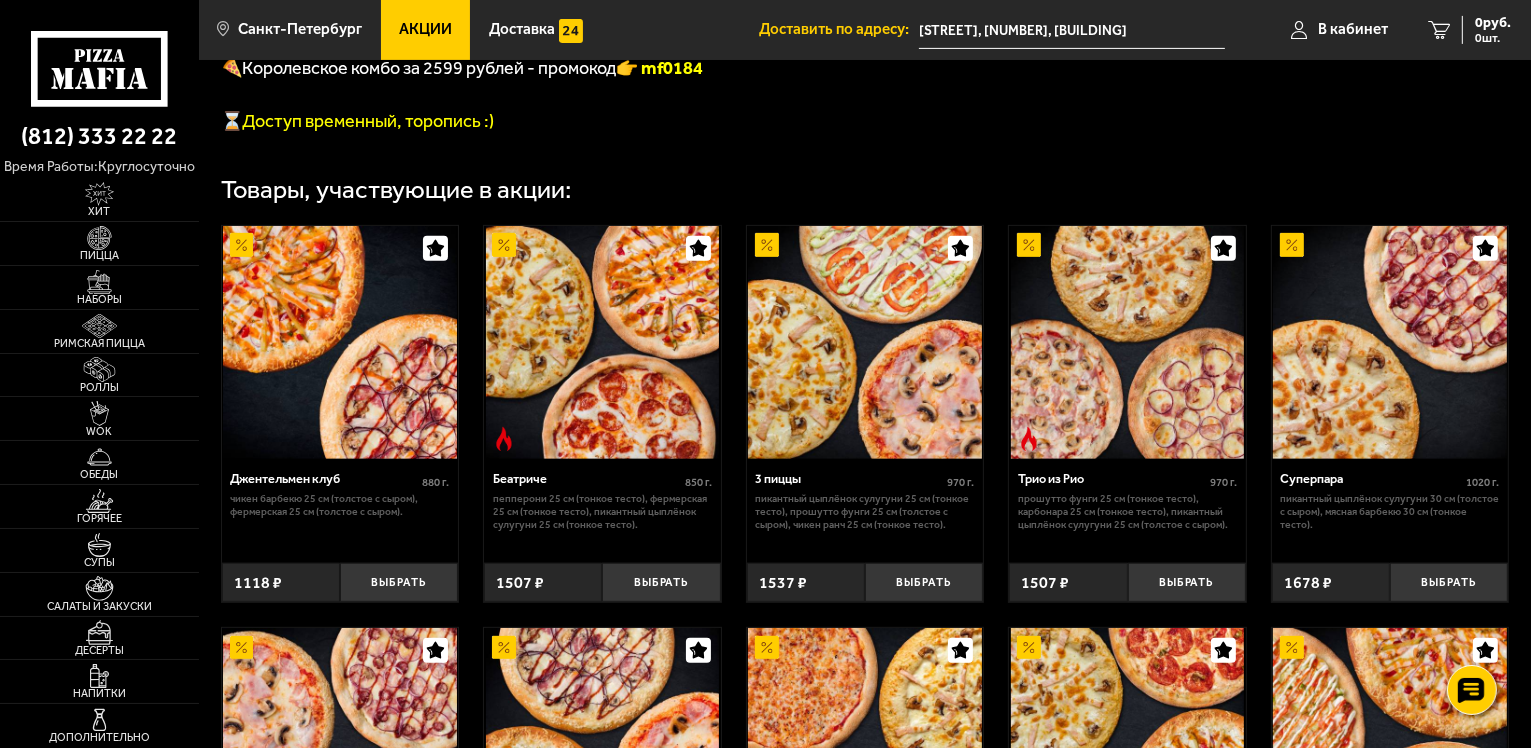 click at bounding box center (602, 343) 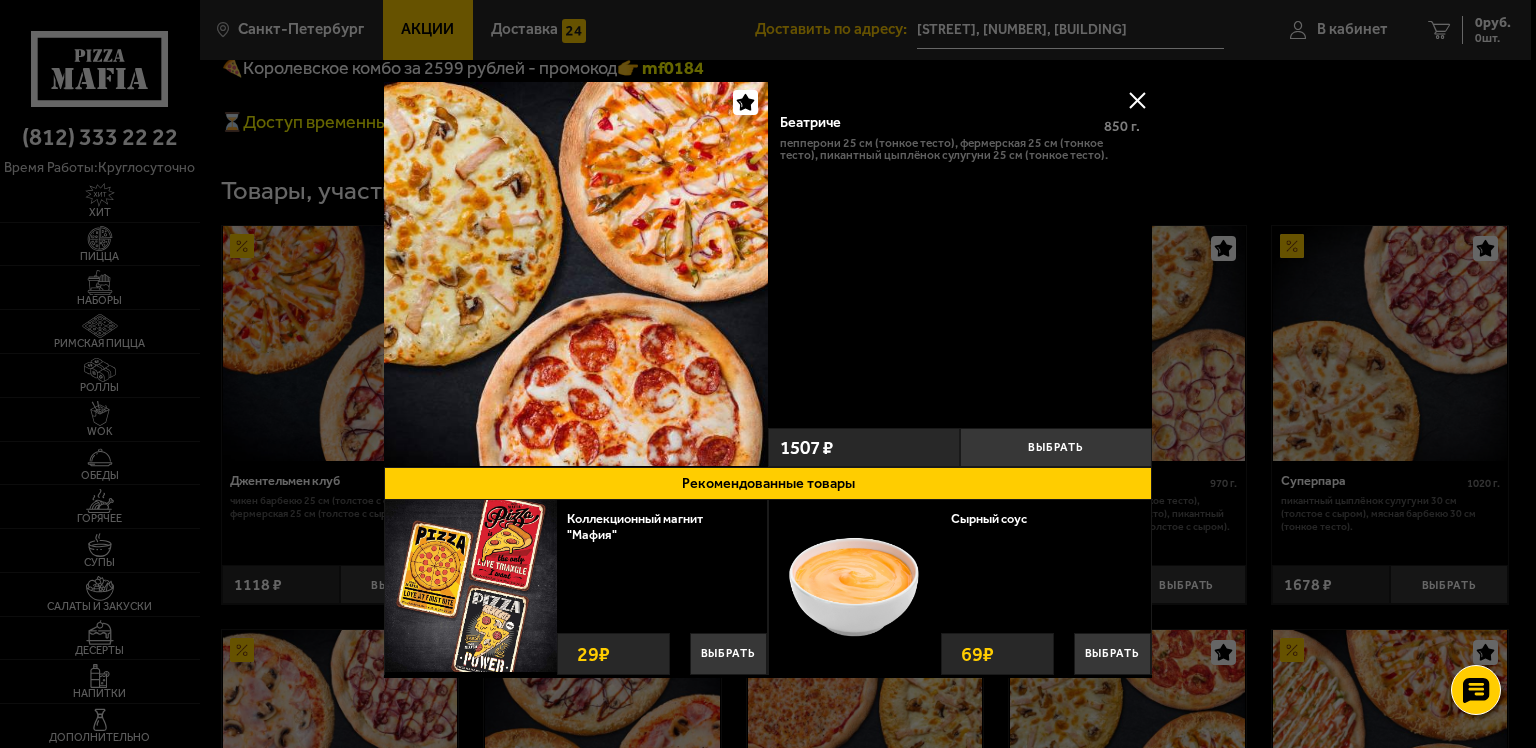 click at bounding box center [768, 374] 